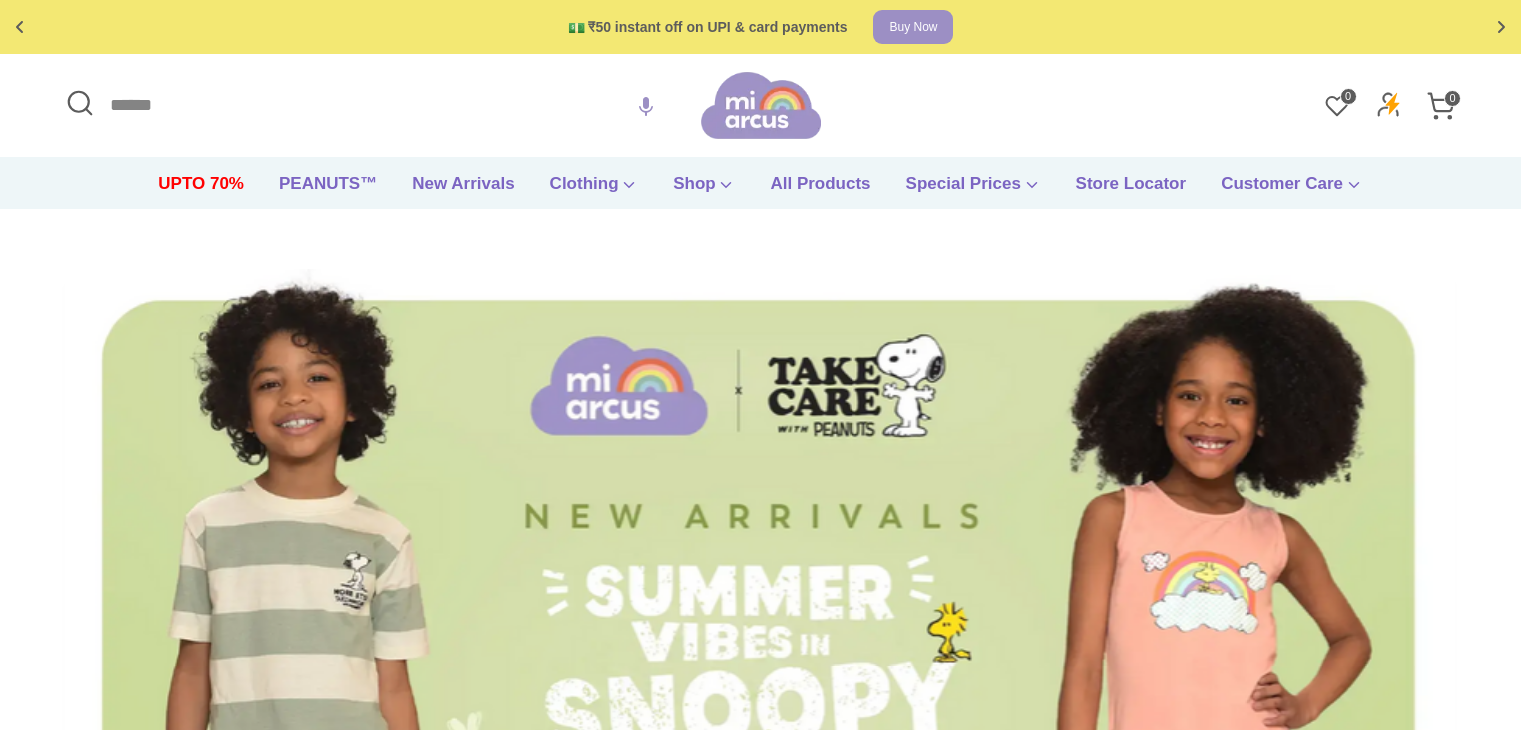 scroll, scrollTop: 0, scrollLeft: 0, axis: both 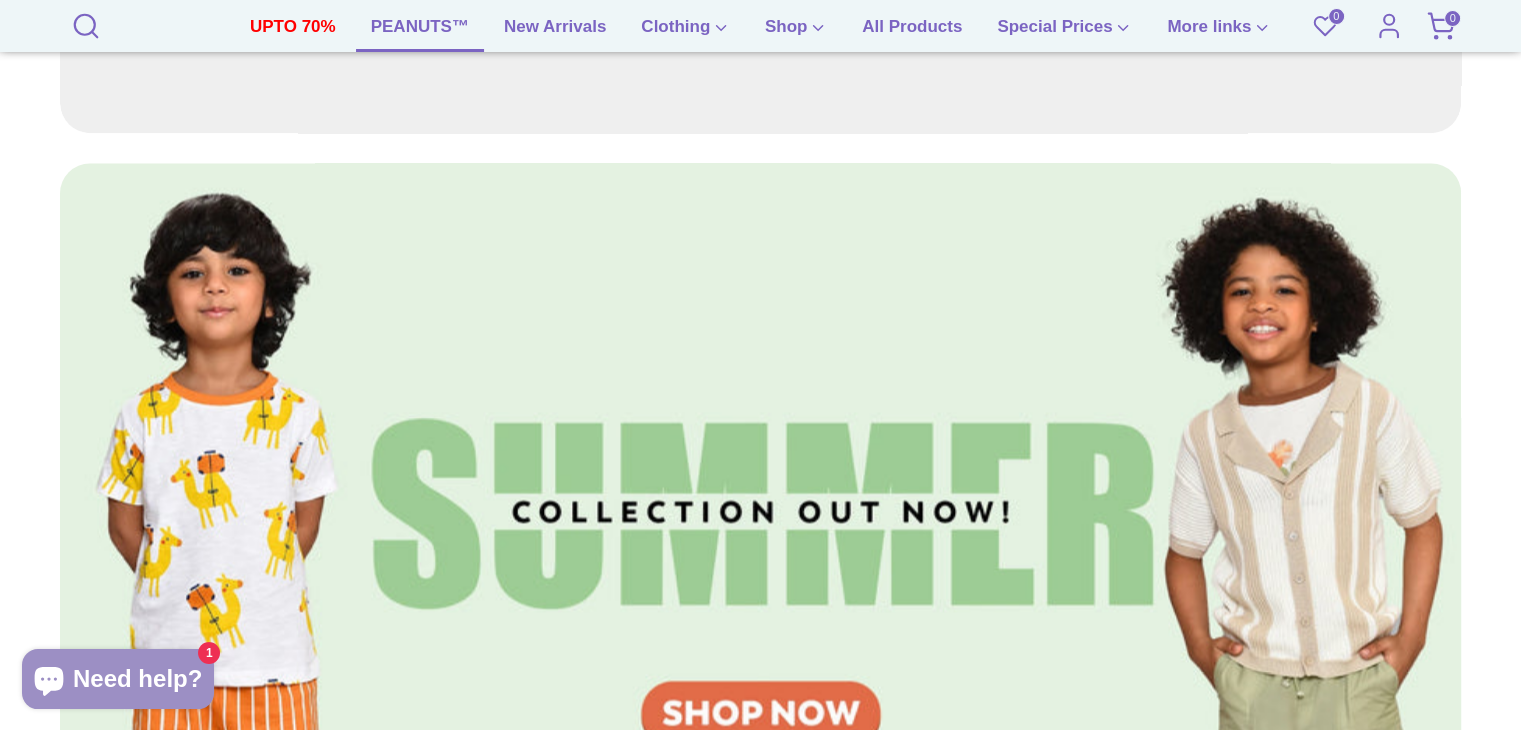 click on "PEANUTS™" at bounding box center [420, 33] 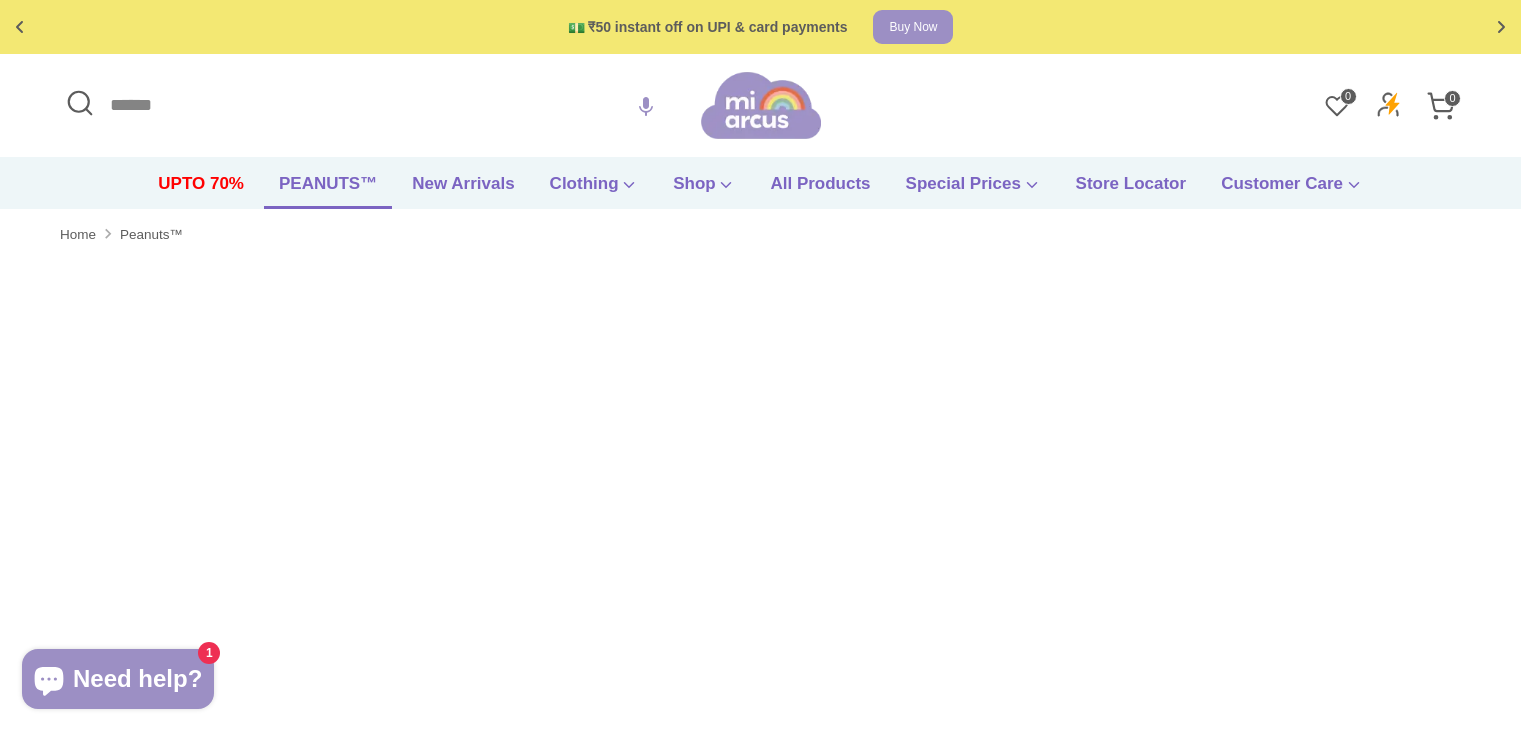 scroll, scrollTop: 0, scrollLeft: 0, axis: both 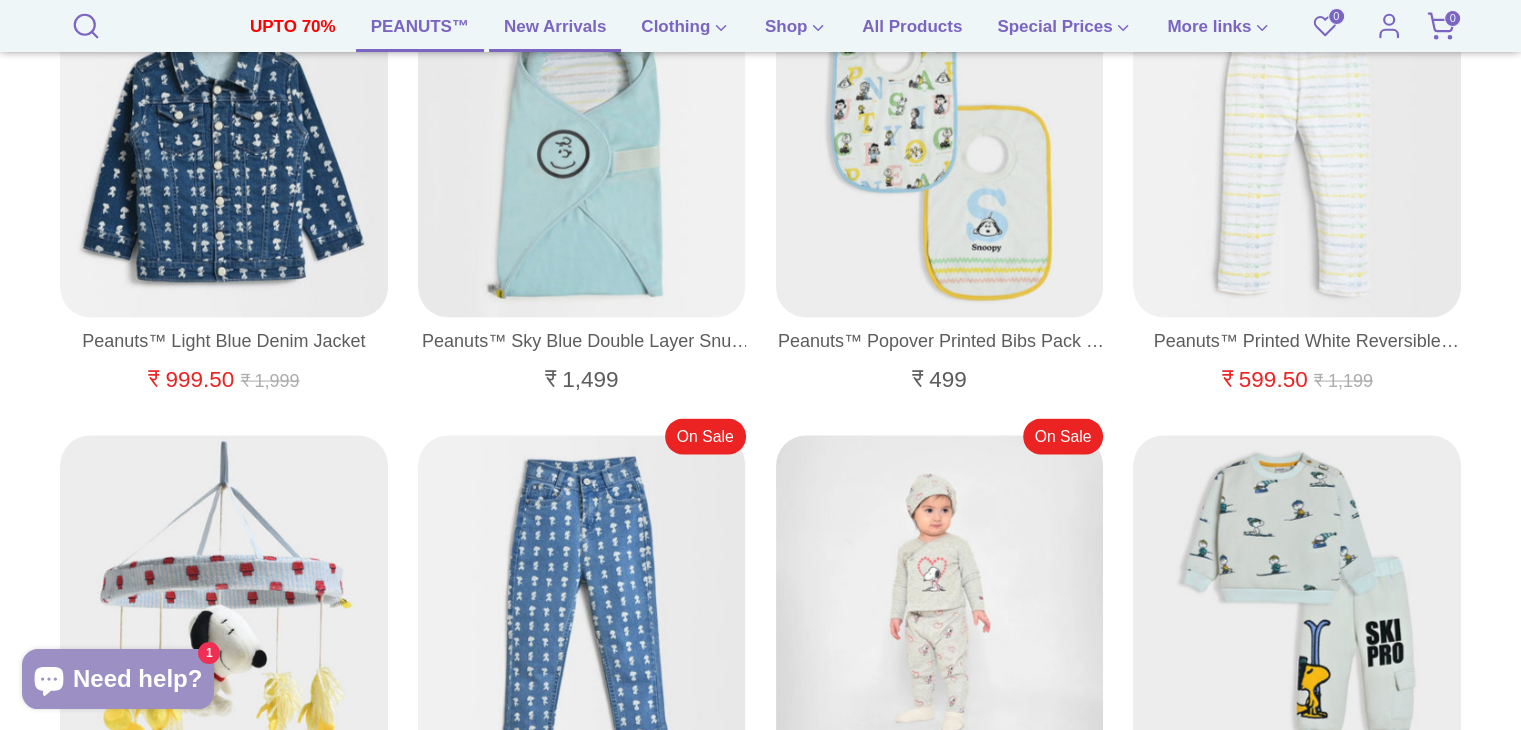 click on "New Arrivals" at bounding box center (555, 33) 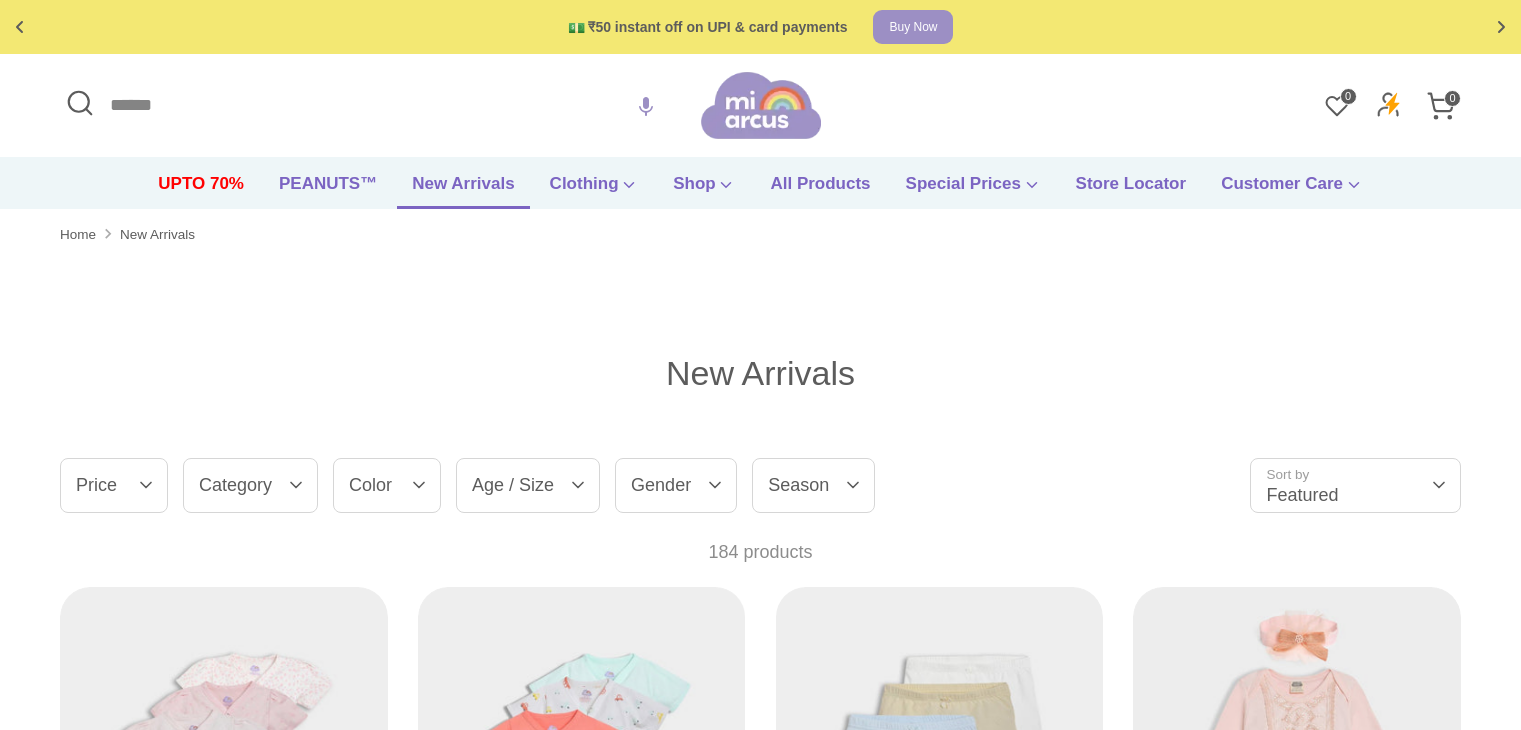 scroll, scrollTop: 0, scrollLeft: 0, axis: both 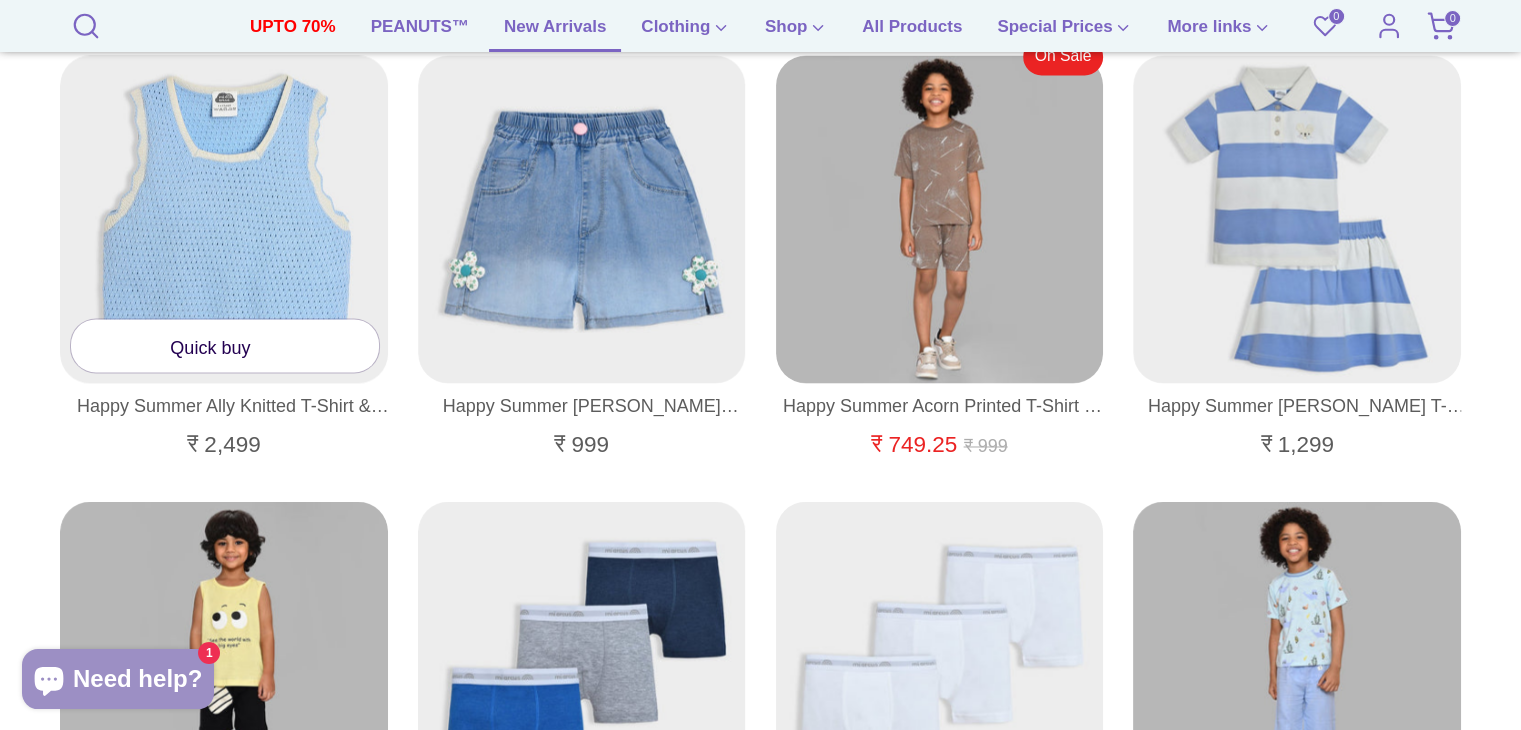 click at bounding box center (224, 219) 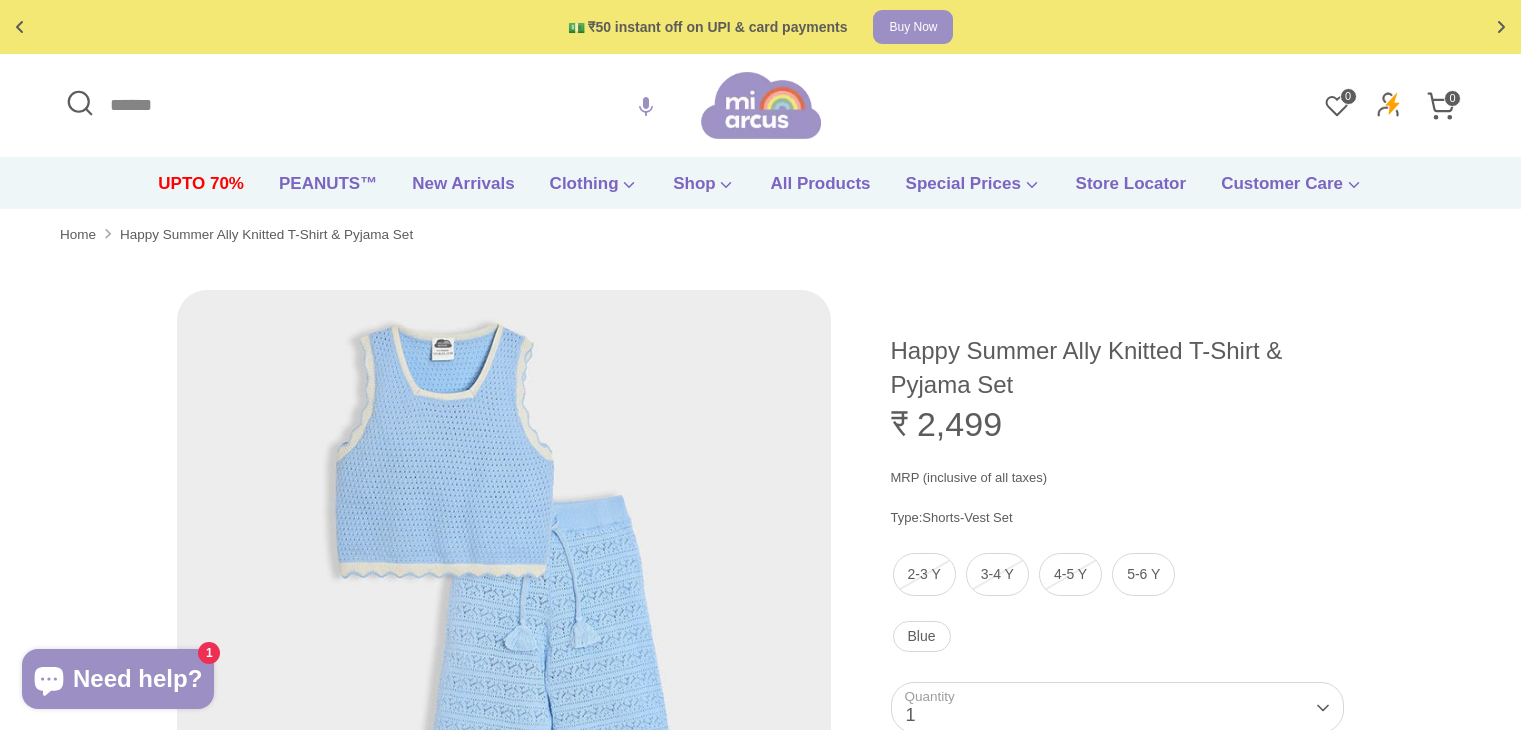 scroll, scrollTop: 0, scrollLeft: 0, axis: both 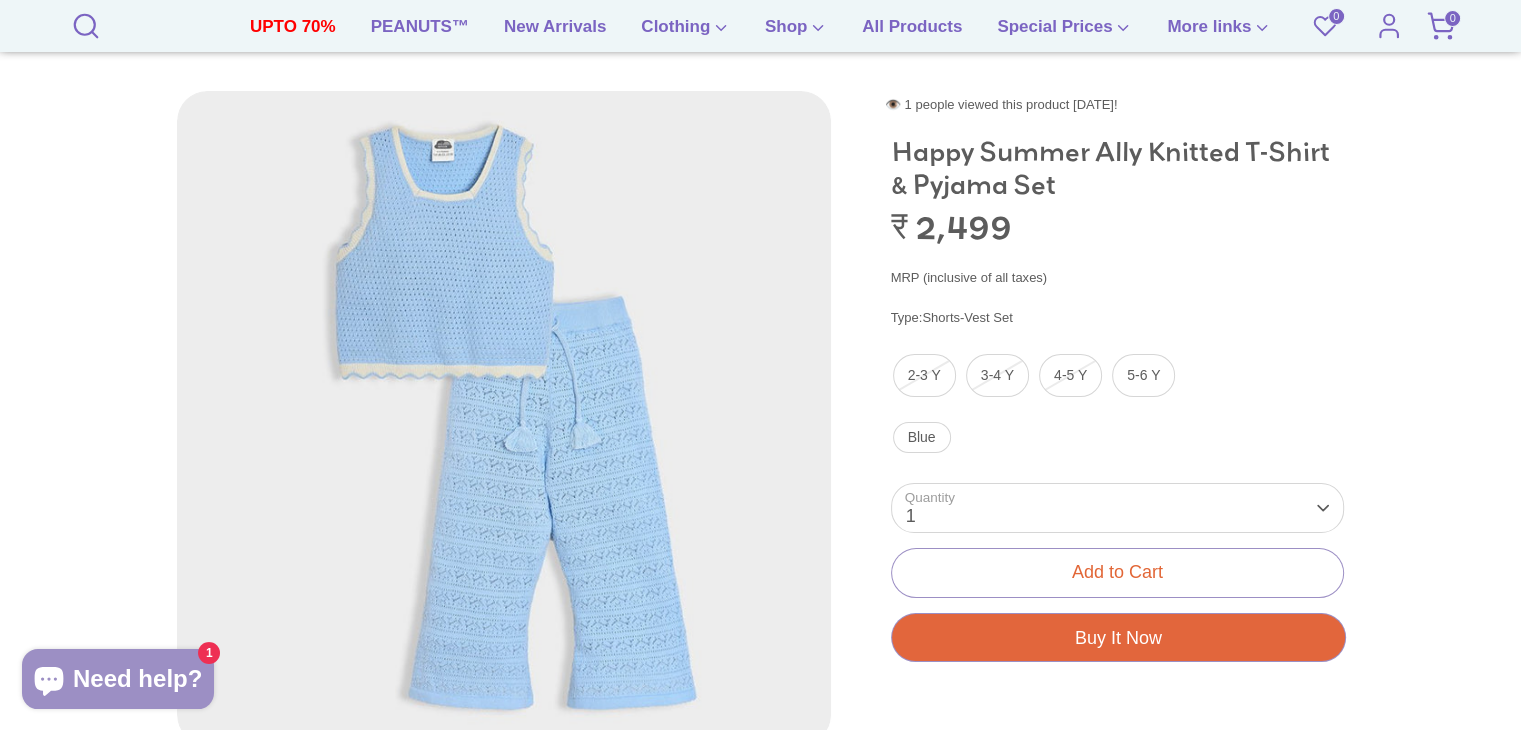 click at bounding box center [504, 418] 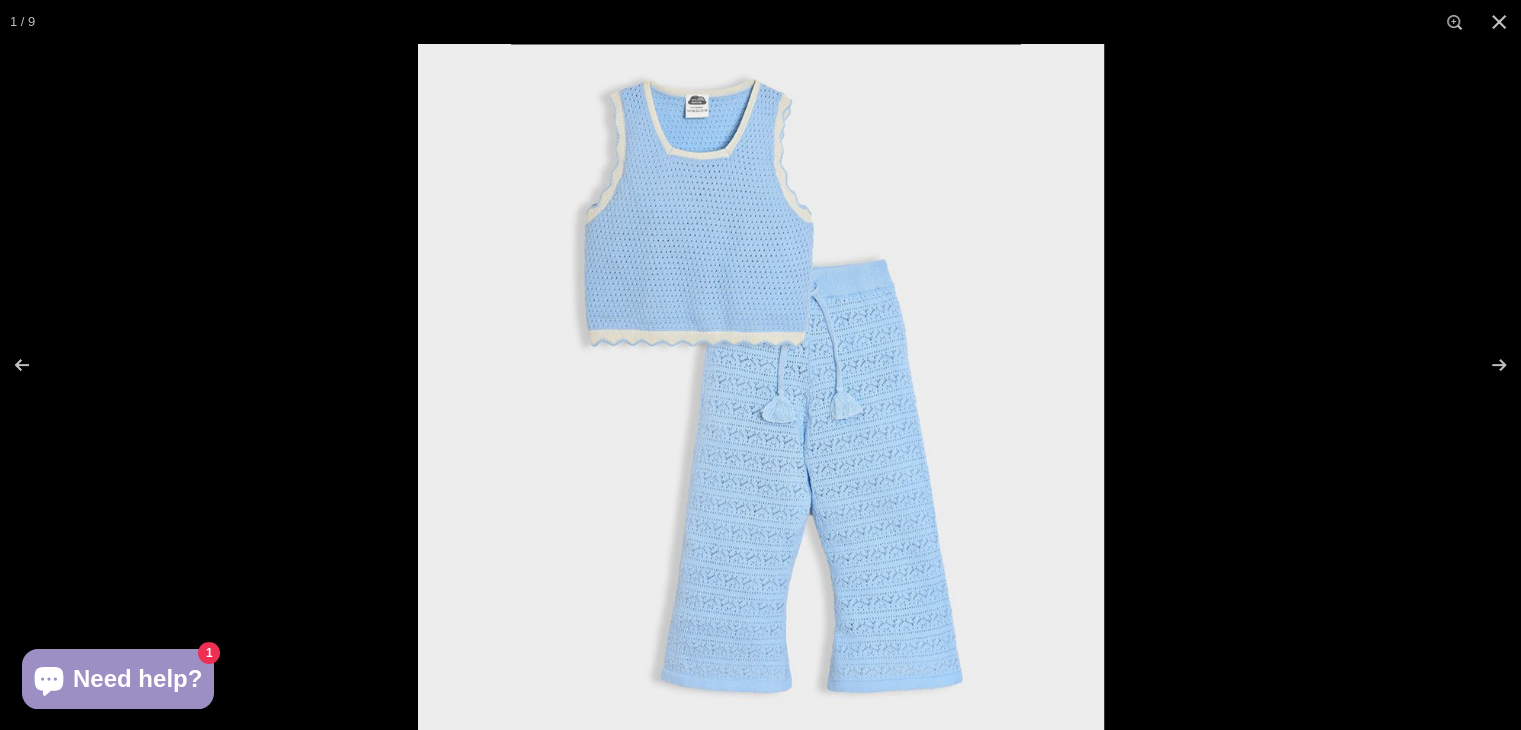 click at bounding box center [761, 387] 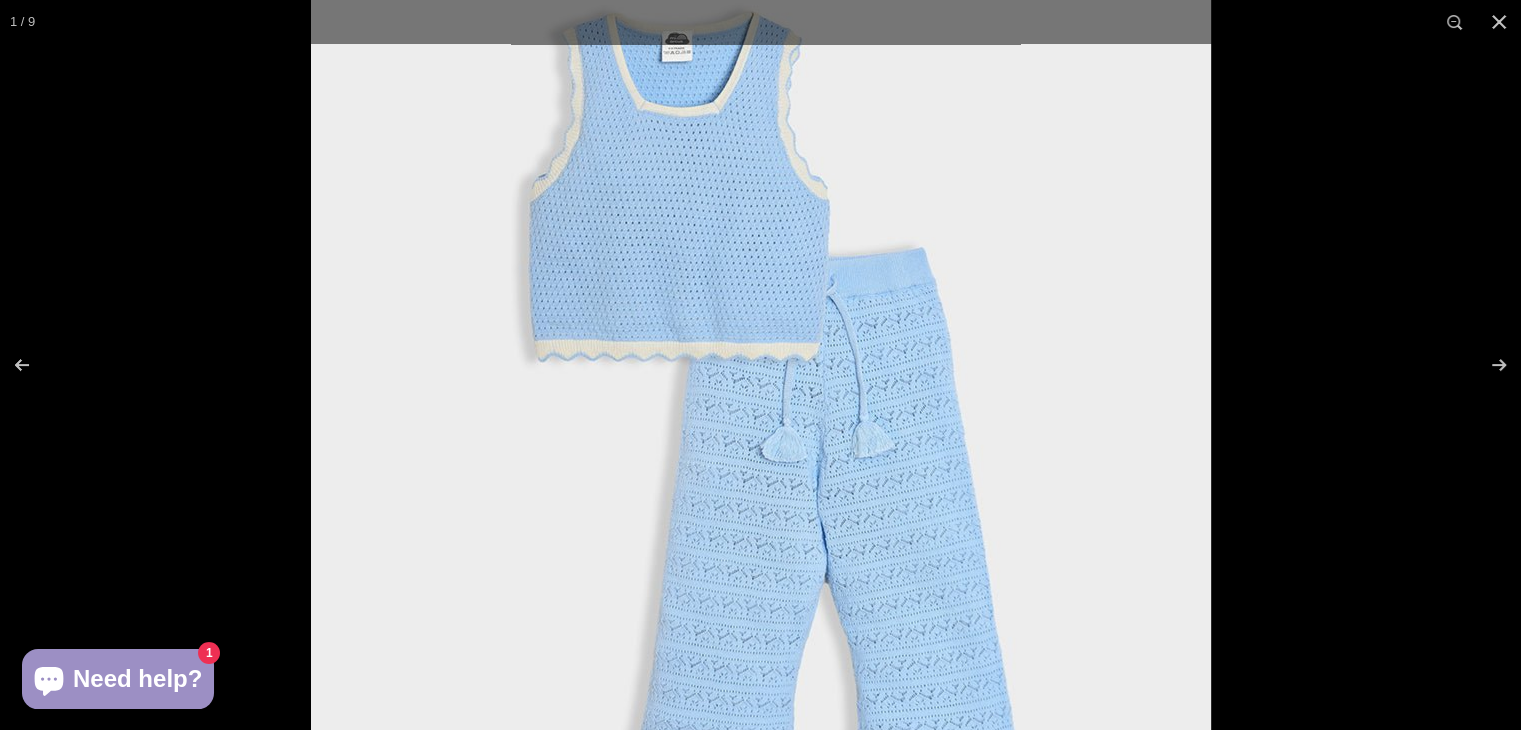 click at bounding box center (761, 415) 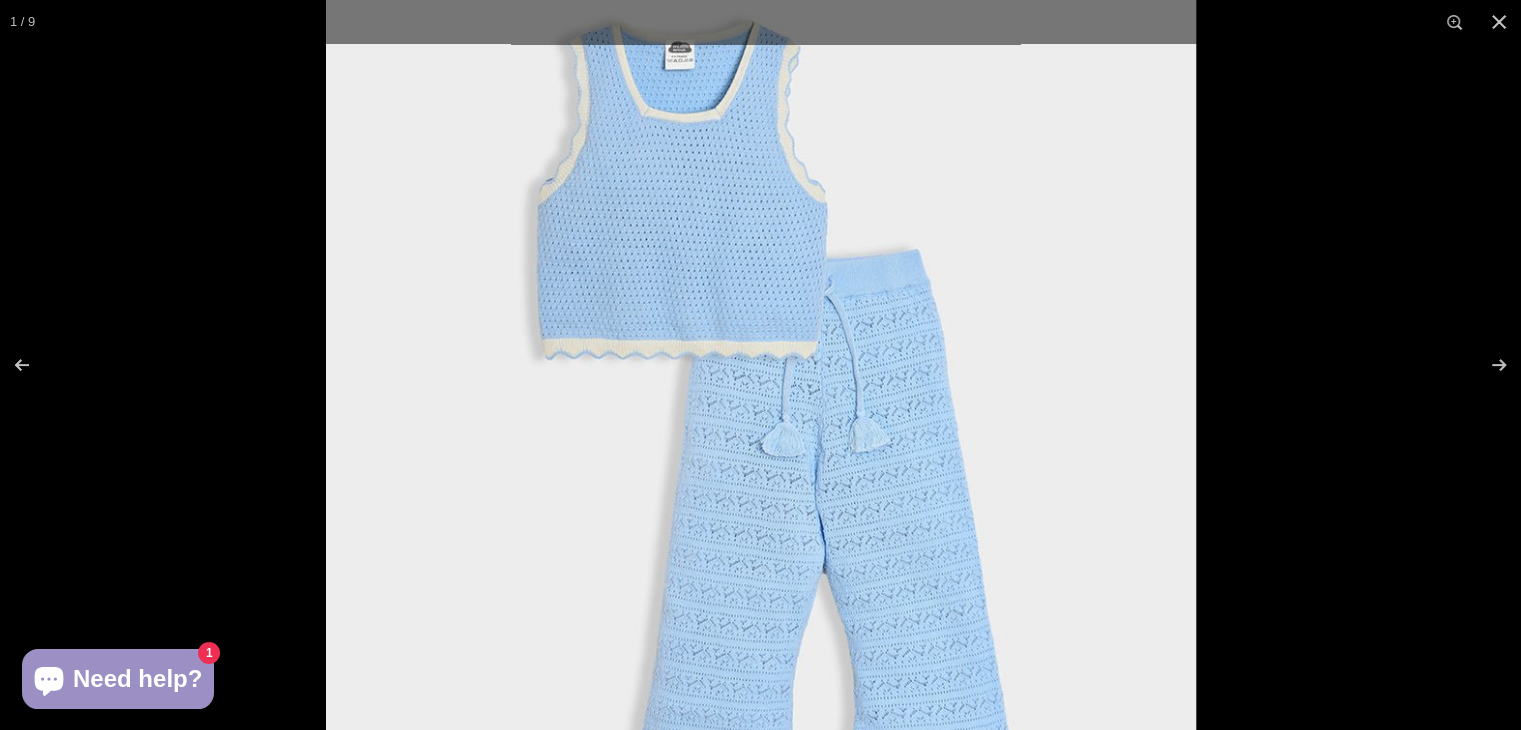 click at bounding box center [761, 411] 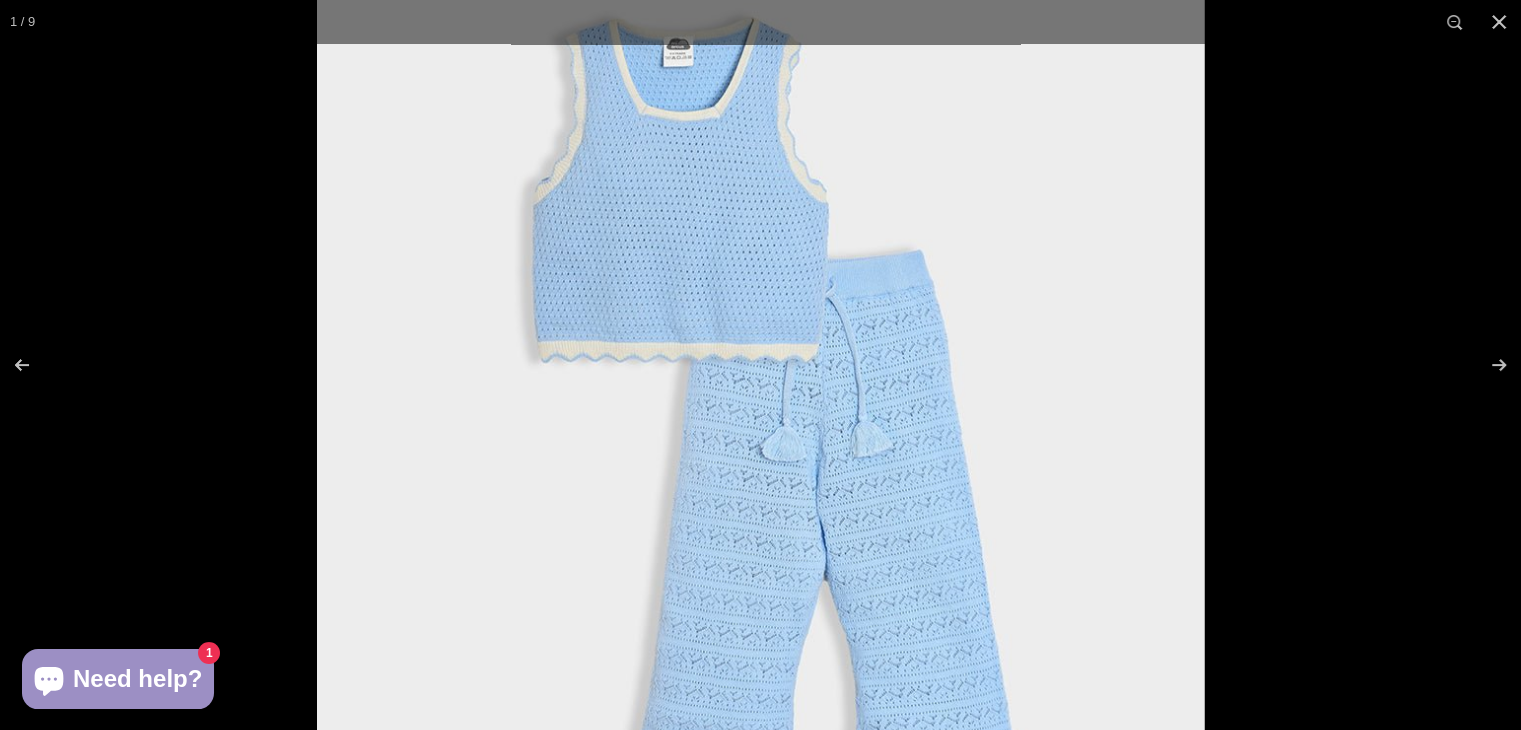 click at bounding box center [760, 414] 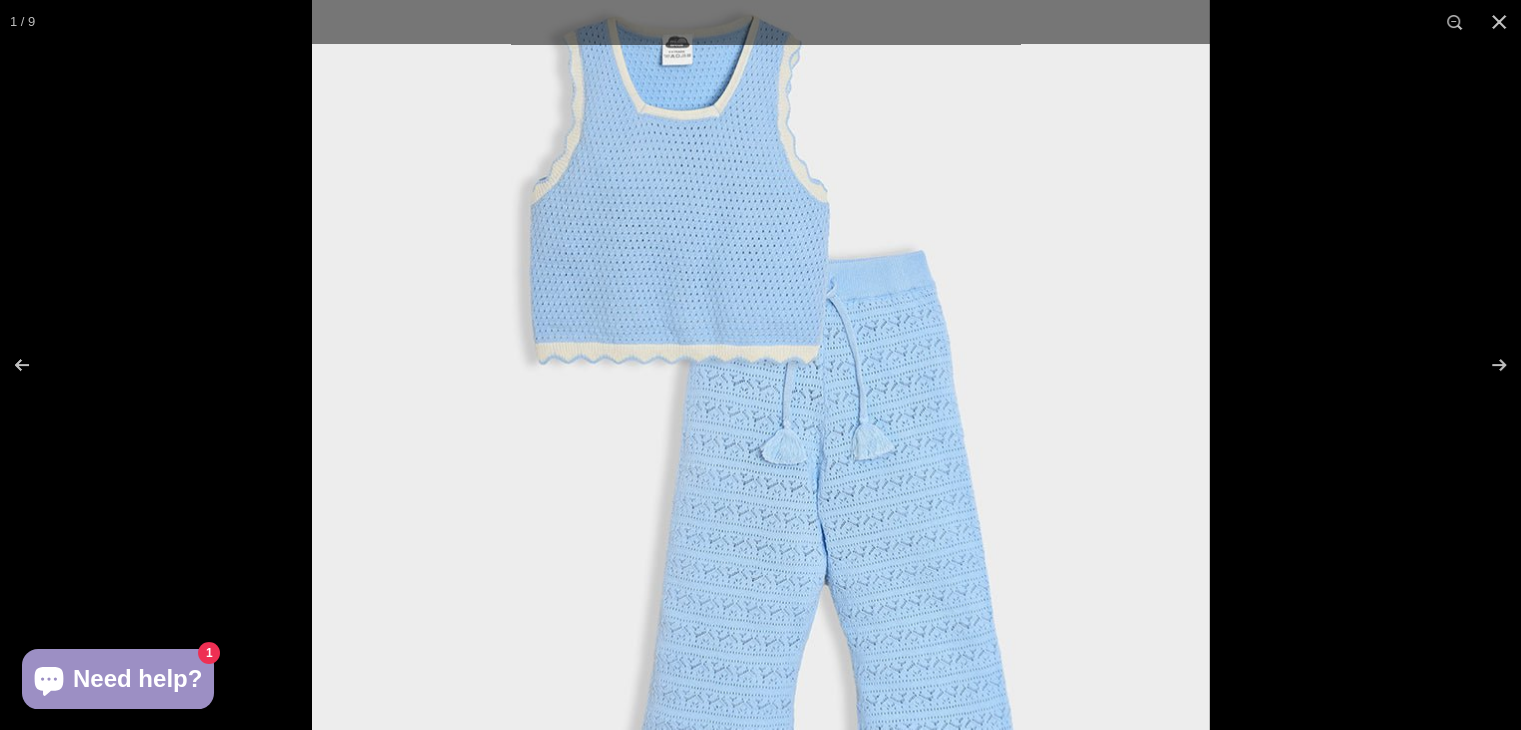 click at bounding box center [760, 417] 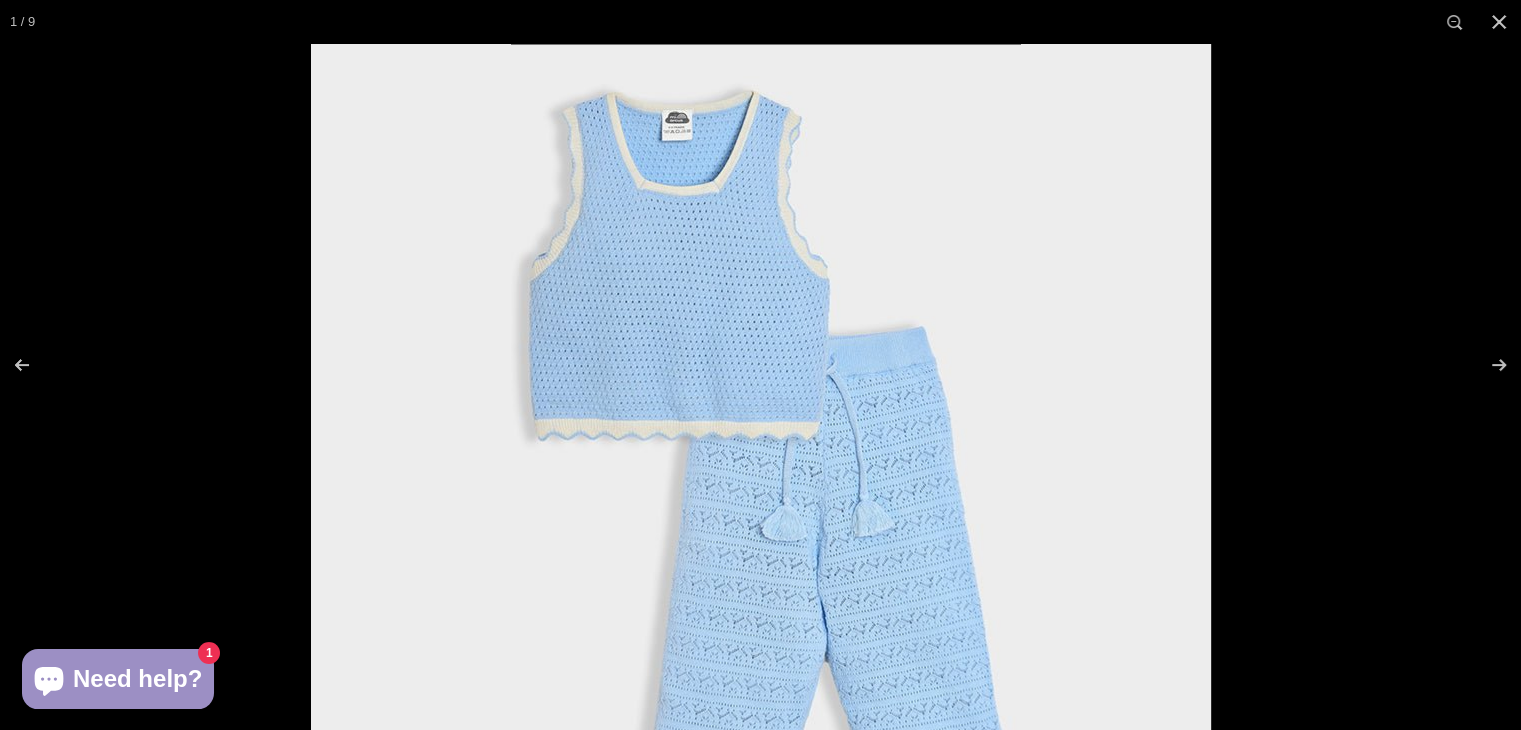 click at bounding box center [761, 494] 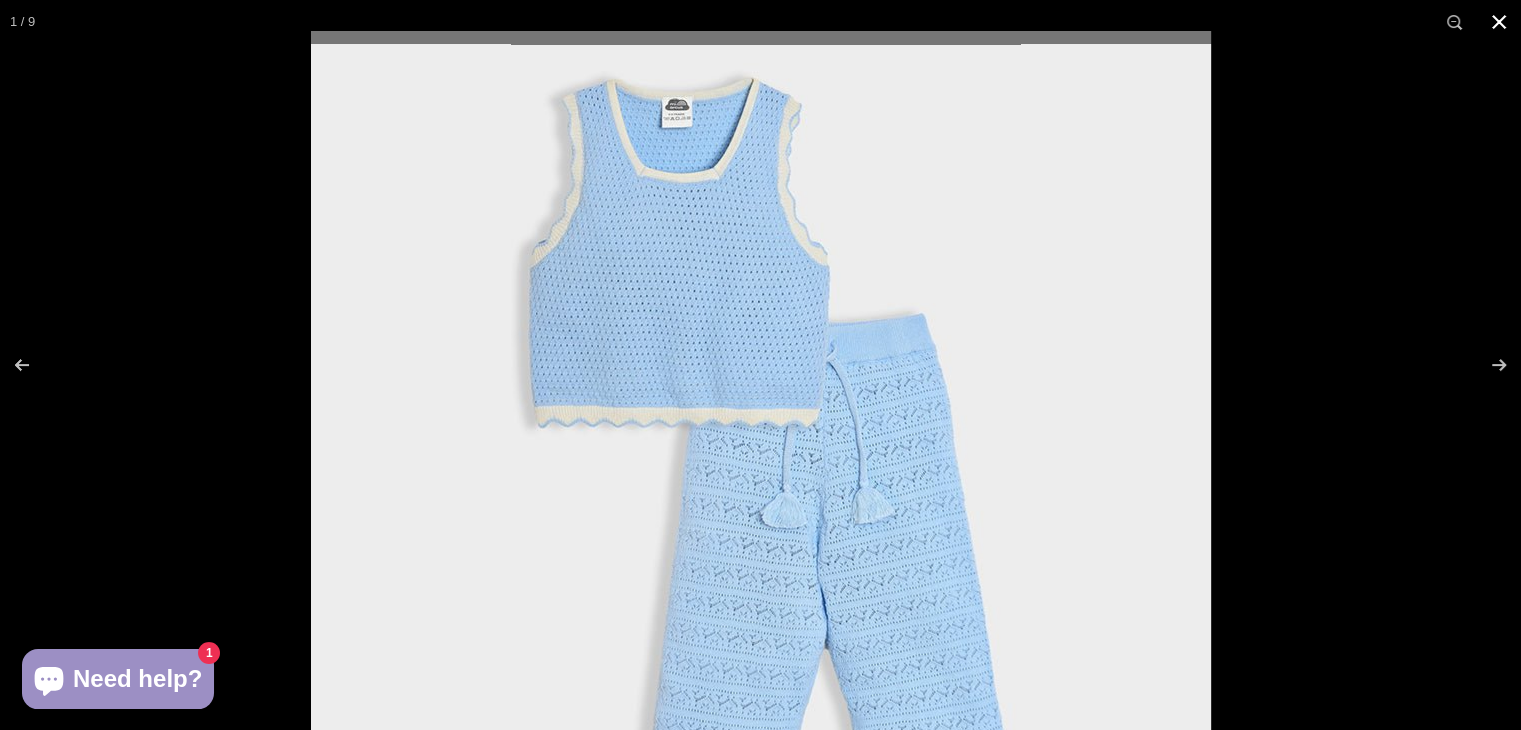 click at bounding box center (1499, 22) 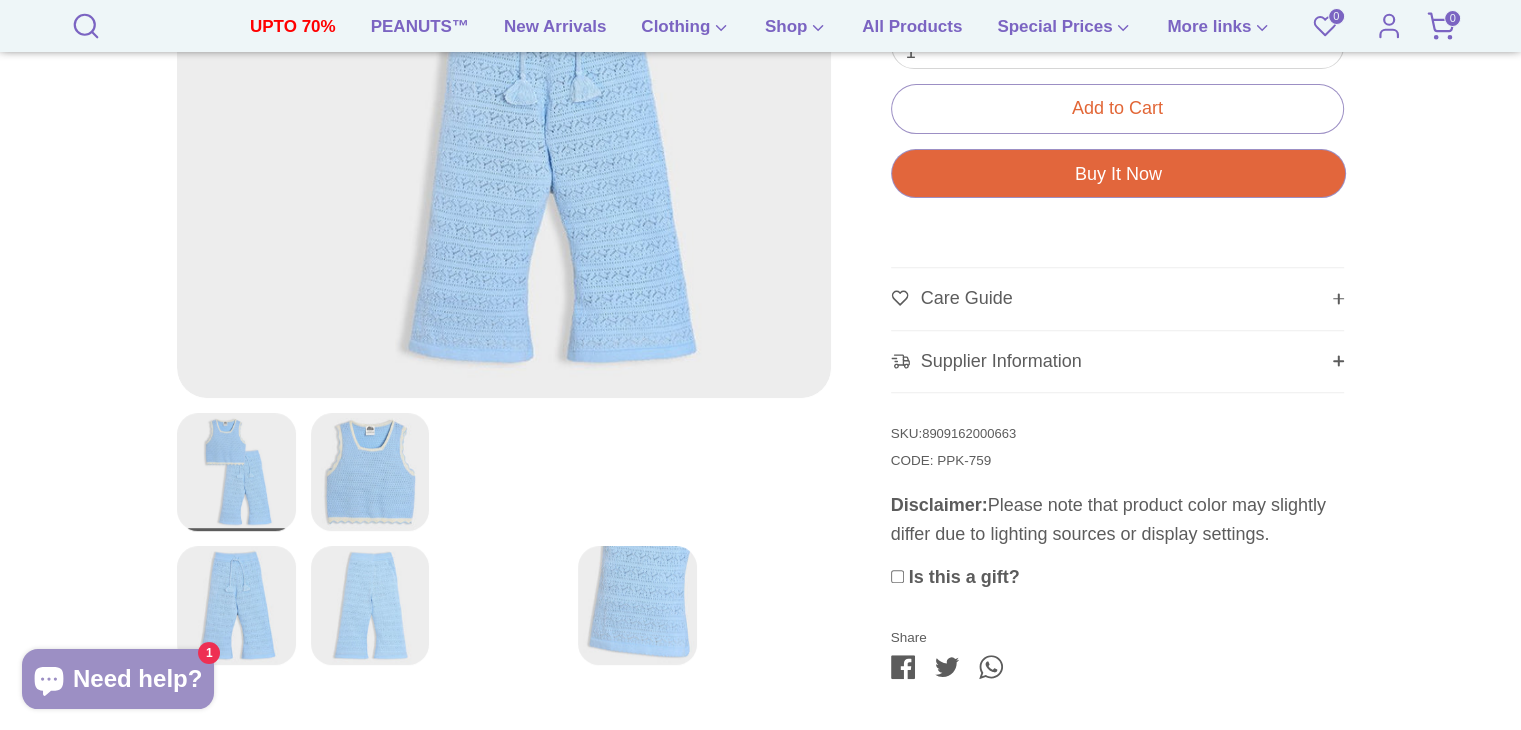 scroll, scrollTop: 900, scrollLeft: 0, axis: vertical 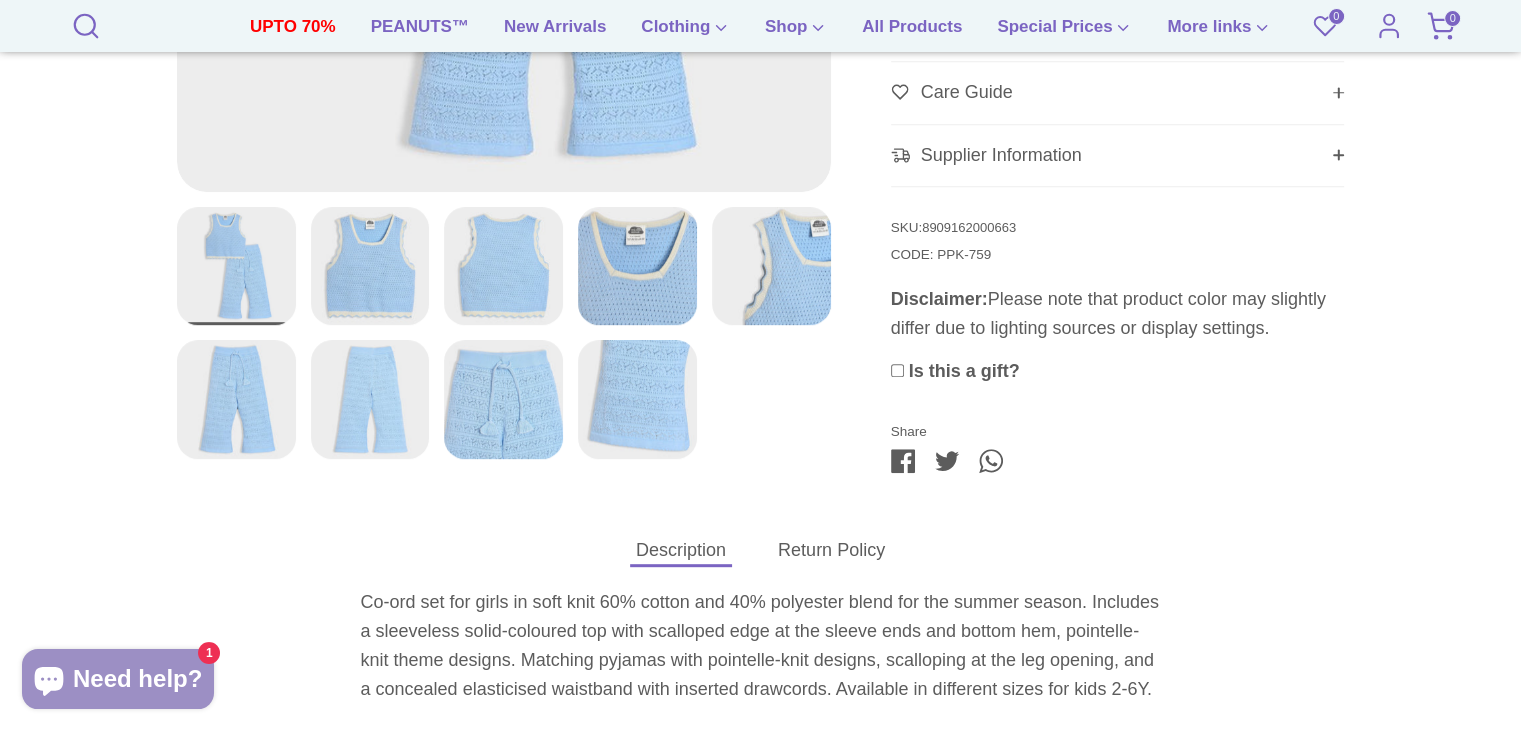 click at bounding box center [637, 399] 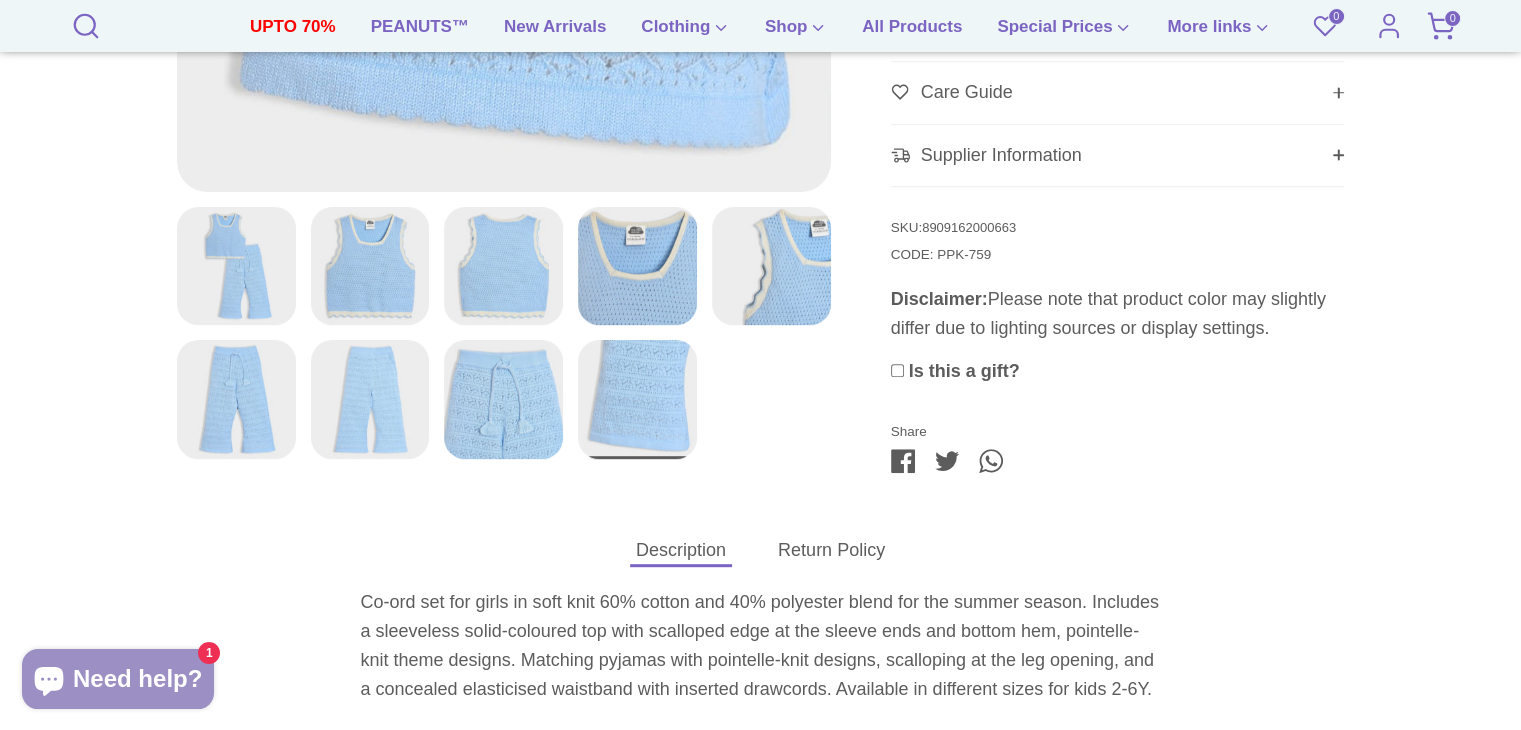 scroll, scrollTop: 600, scrollLeft: 0, axis: vertical 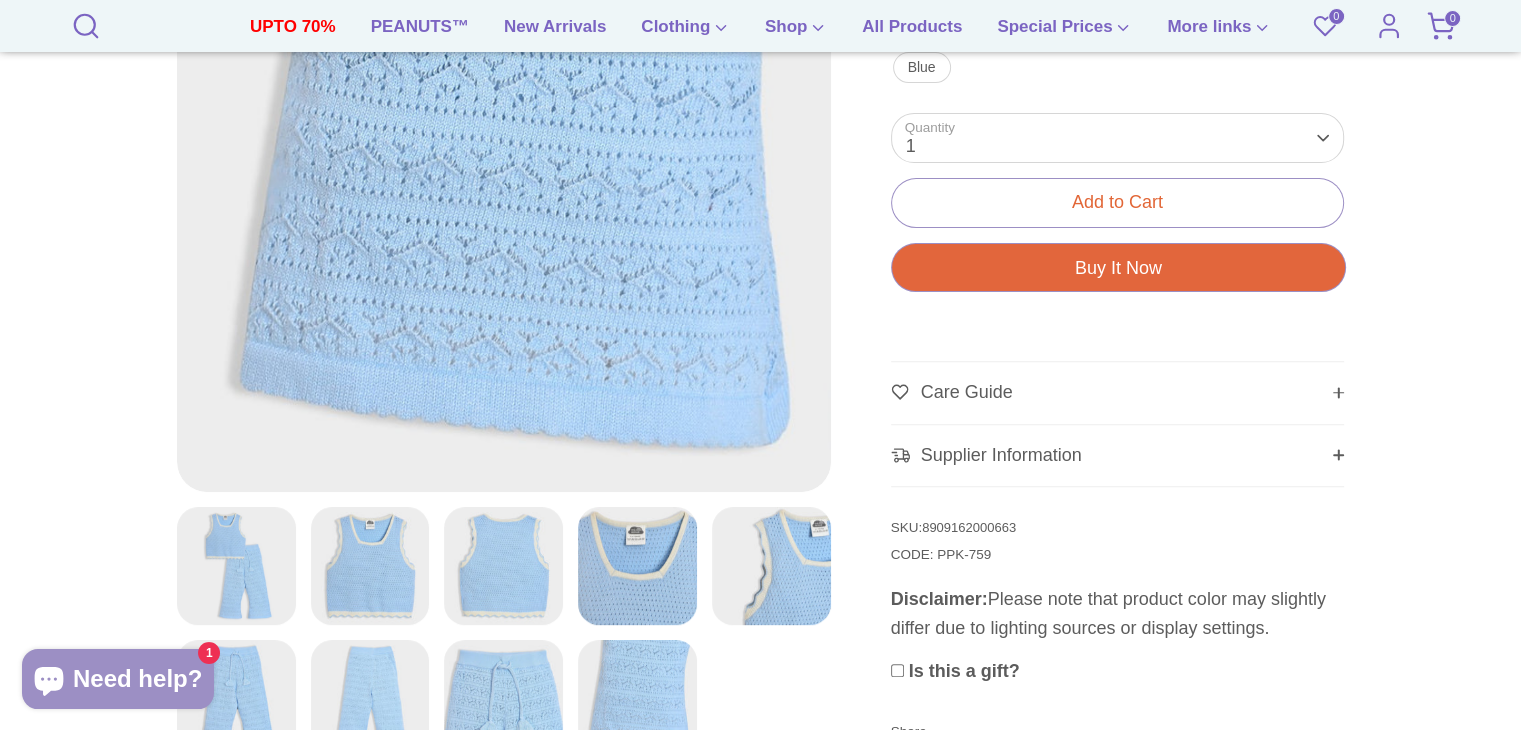 click at bounding box center [503, 699] 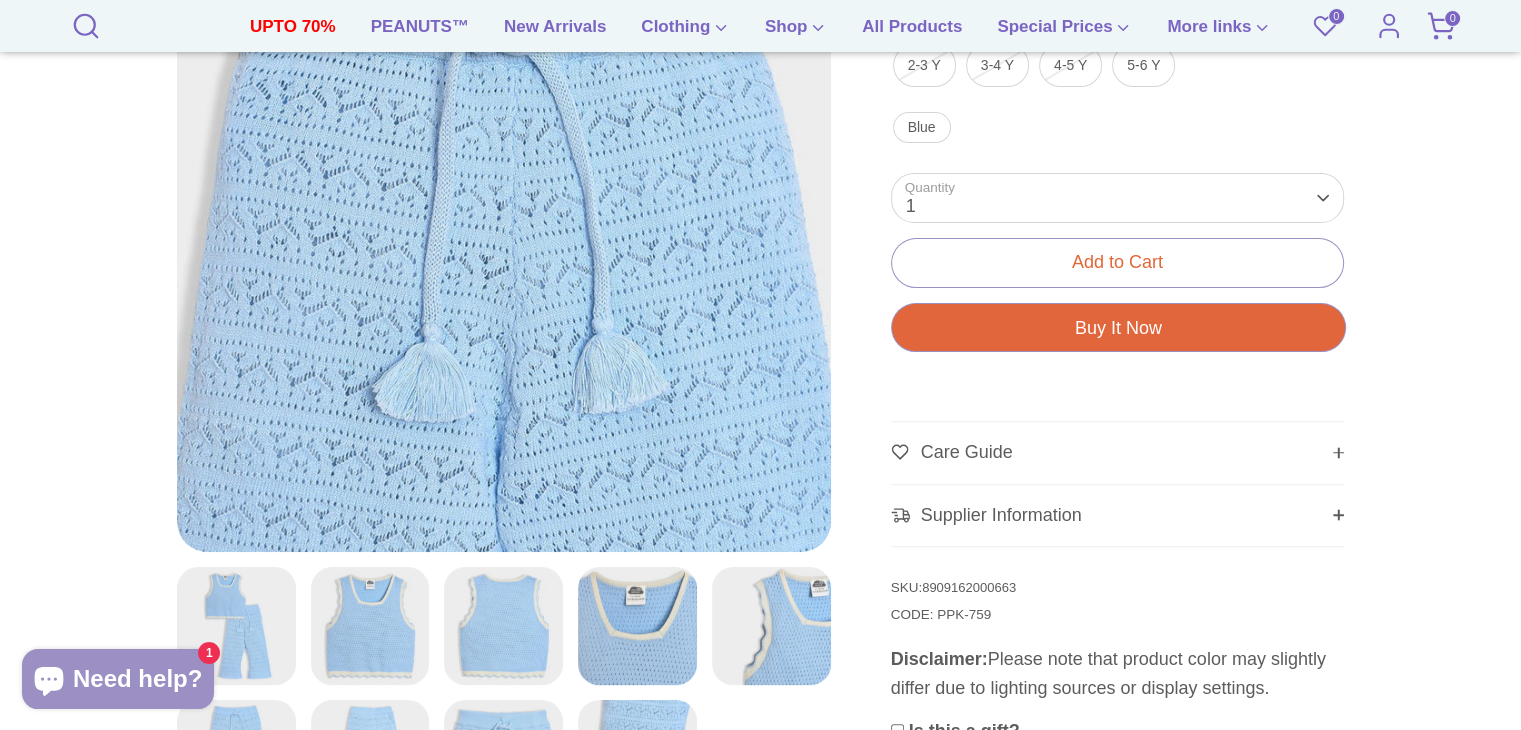 scroll, scrollTop: 600, scrollLeft: 0, axis: vertical 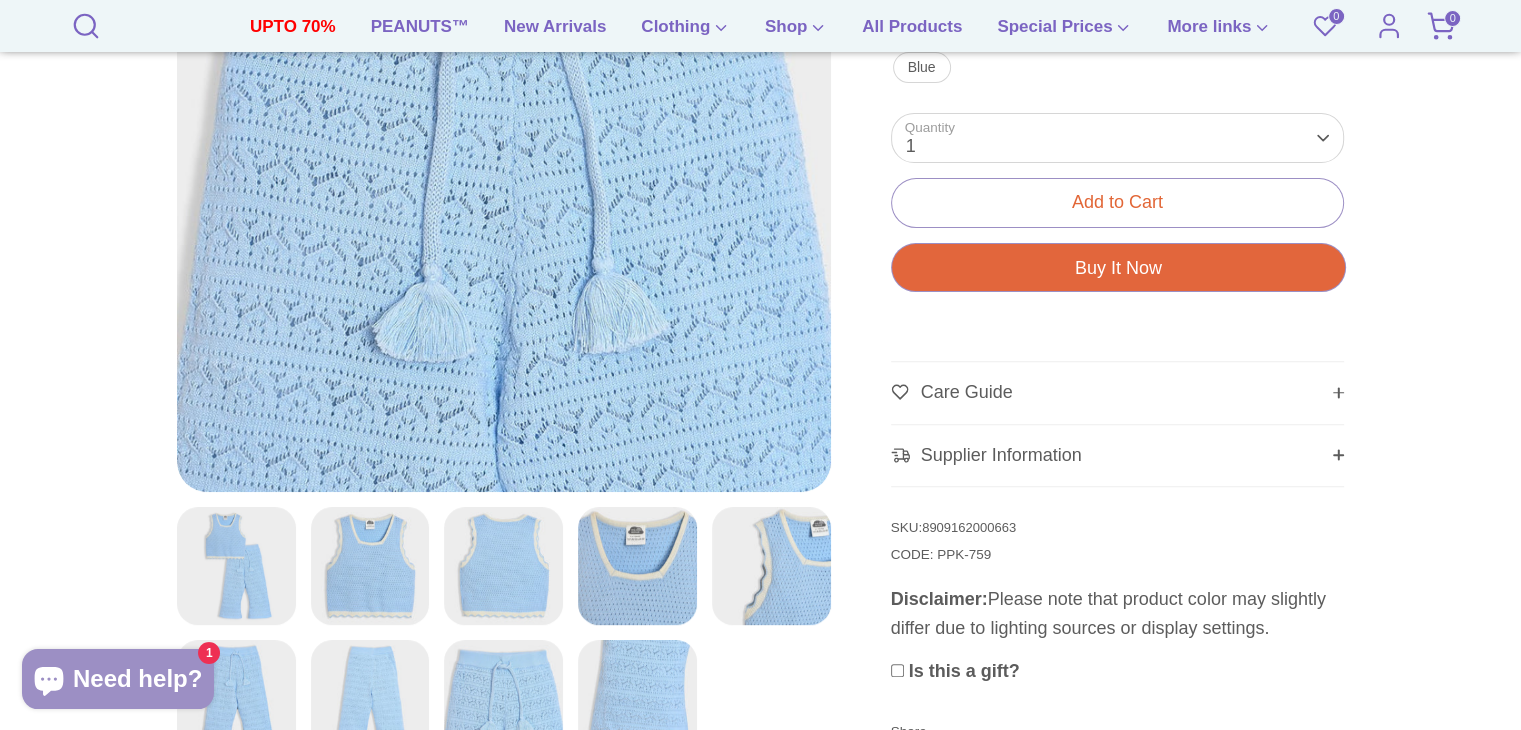 click at bounding box center (771, 565) 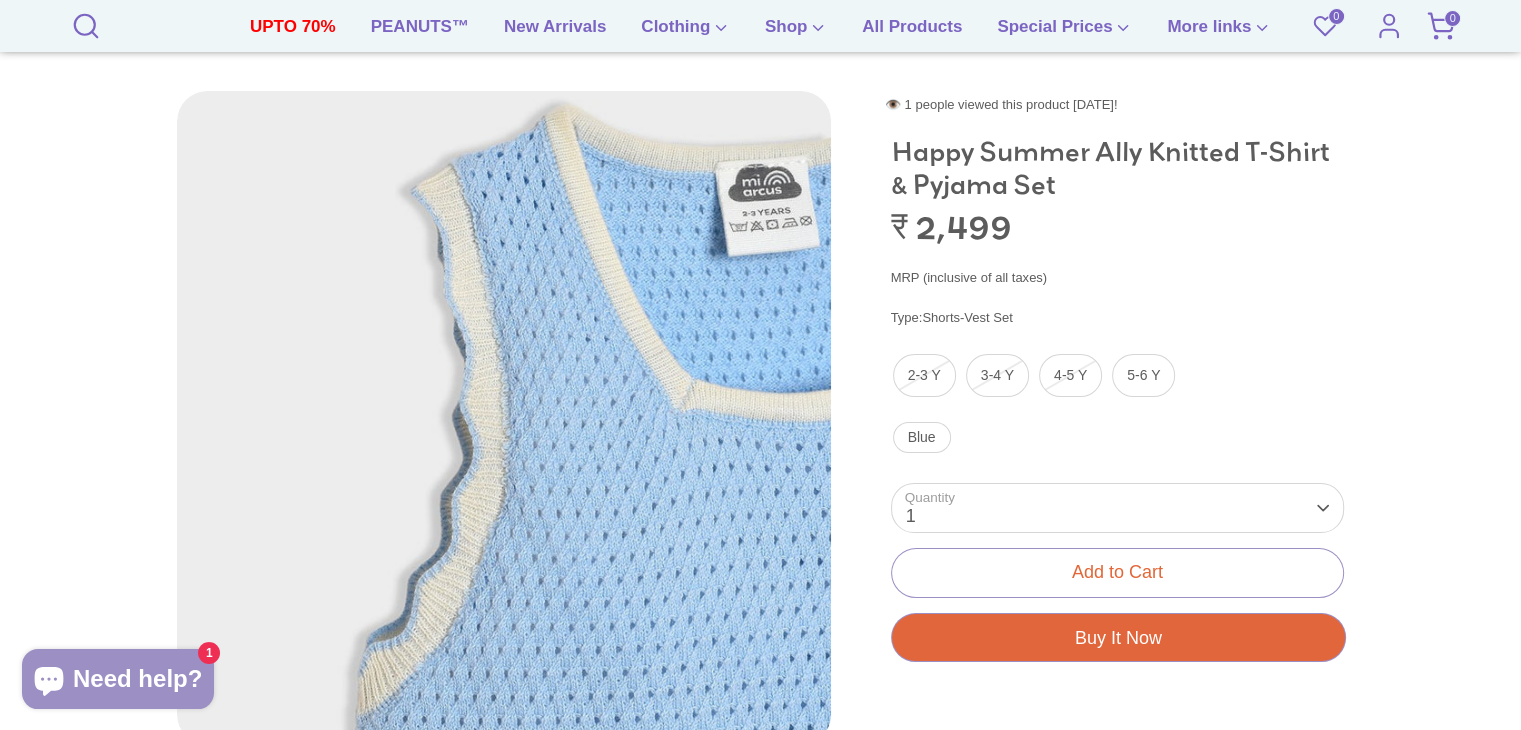 scroll, scrollTop: 0, scrollLeft: 0, axis: both 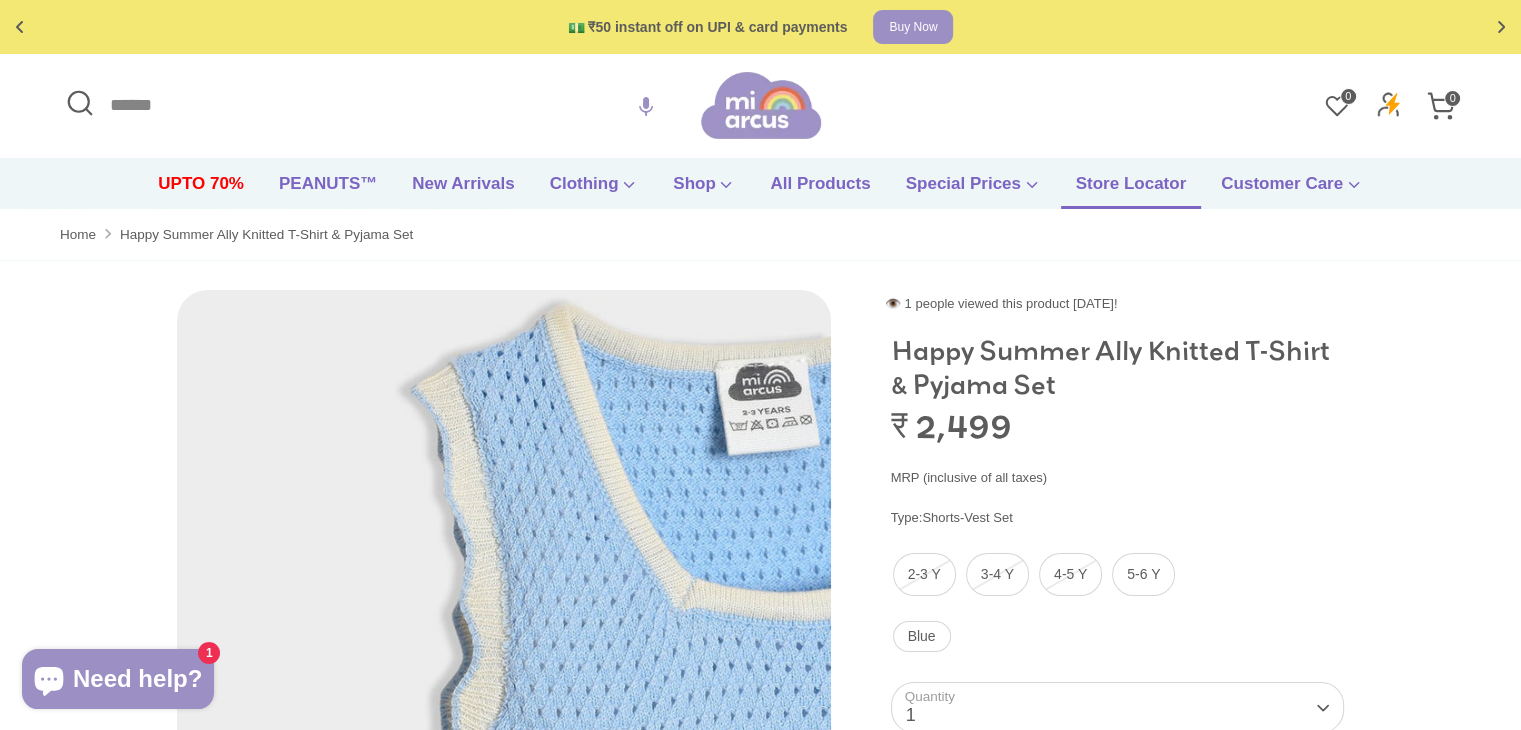 click on "Store Locator" at bounding box center (1131, 190) 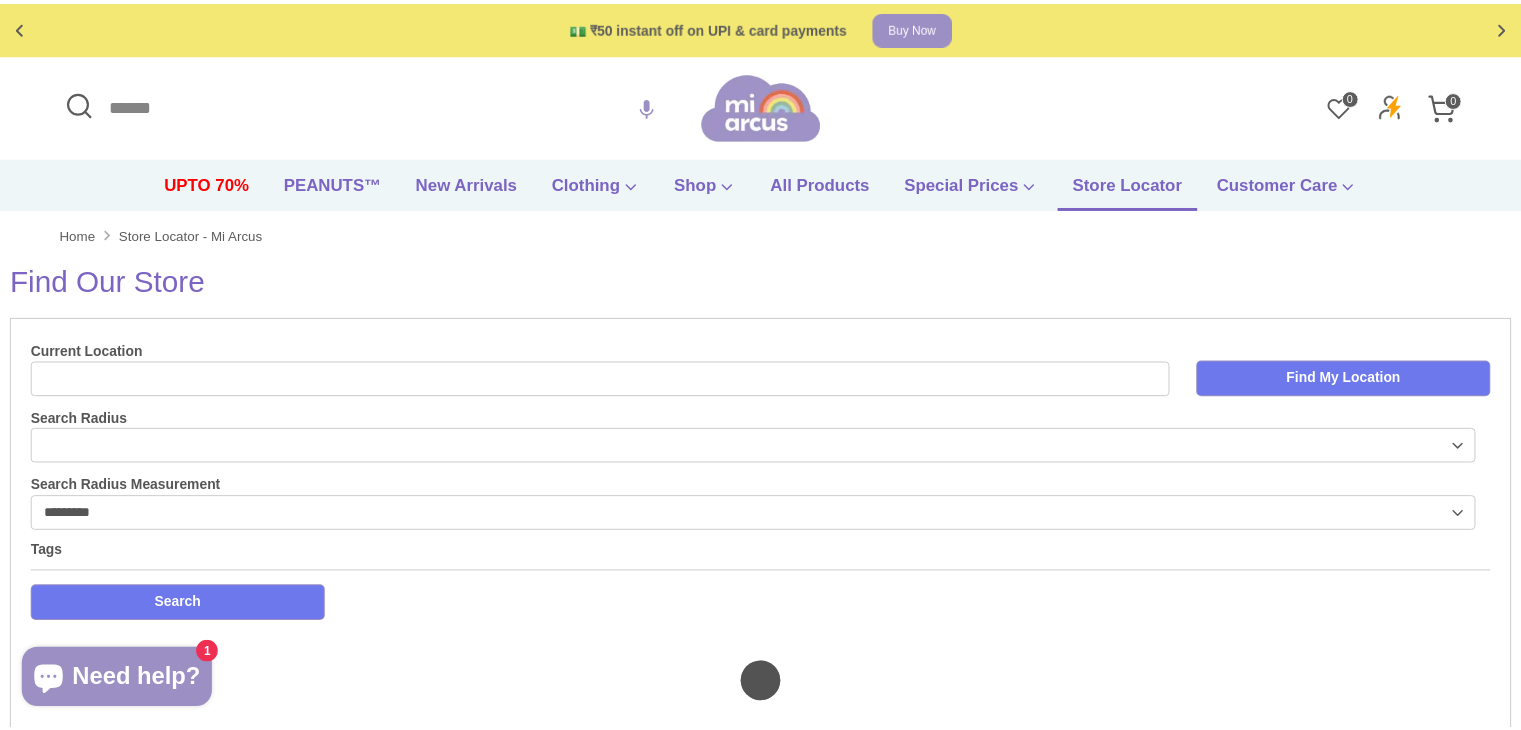 scroll, scrollTop: 0, scrollLeft: 0, axis: both 